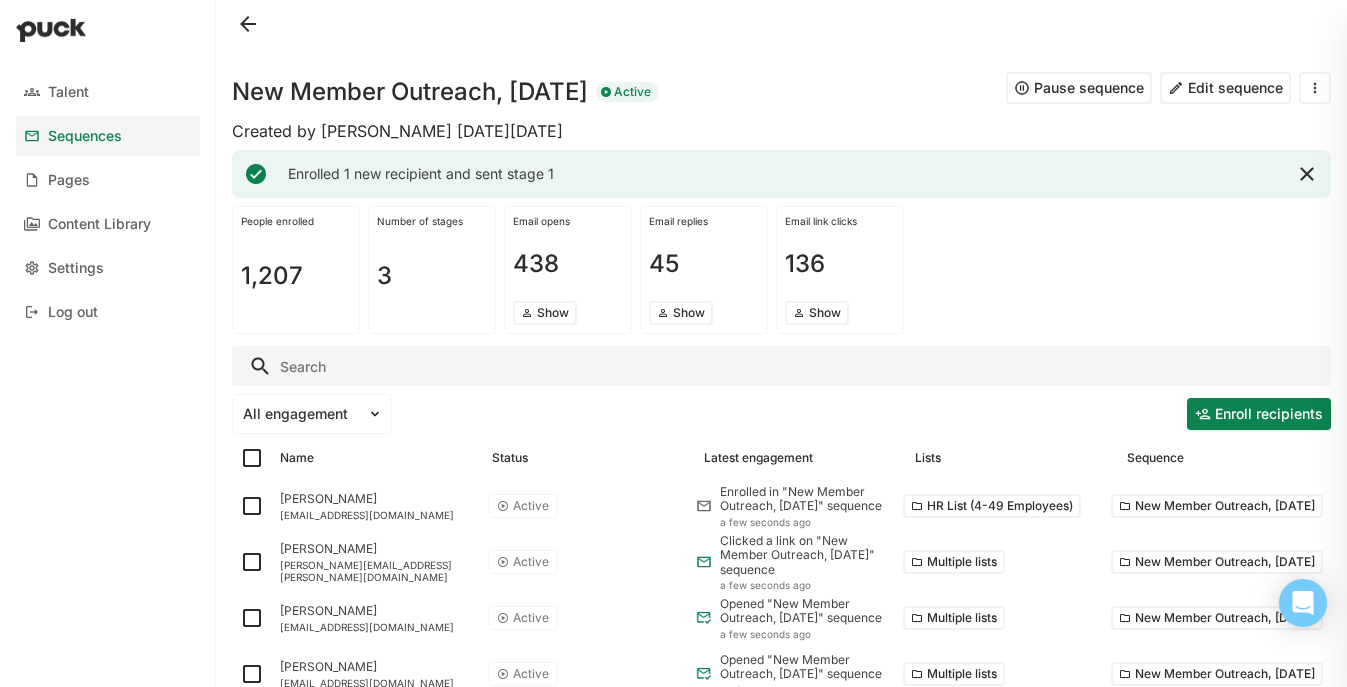 scroll, scrollTop: 0, scrollLeft: 0, axis: both 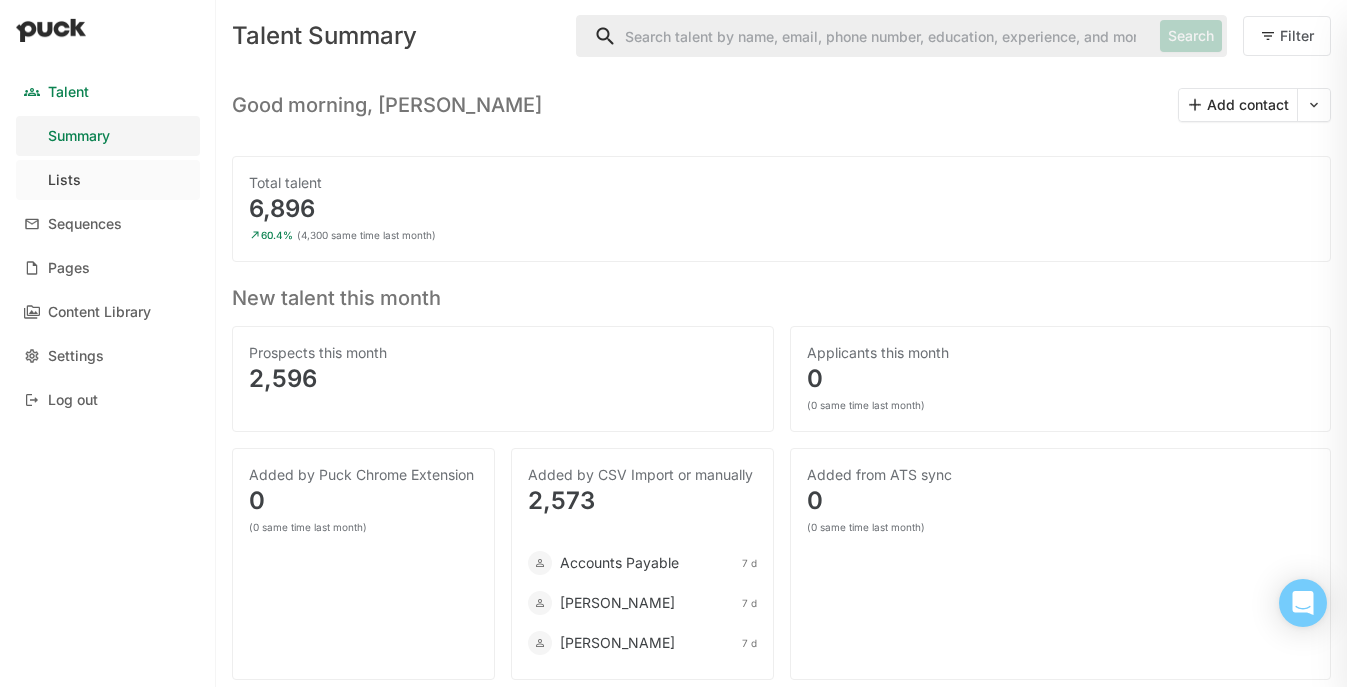 click on "Lists" at bounding box center [108, 180] 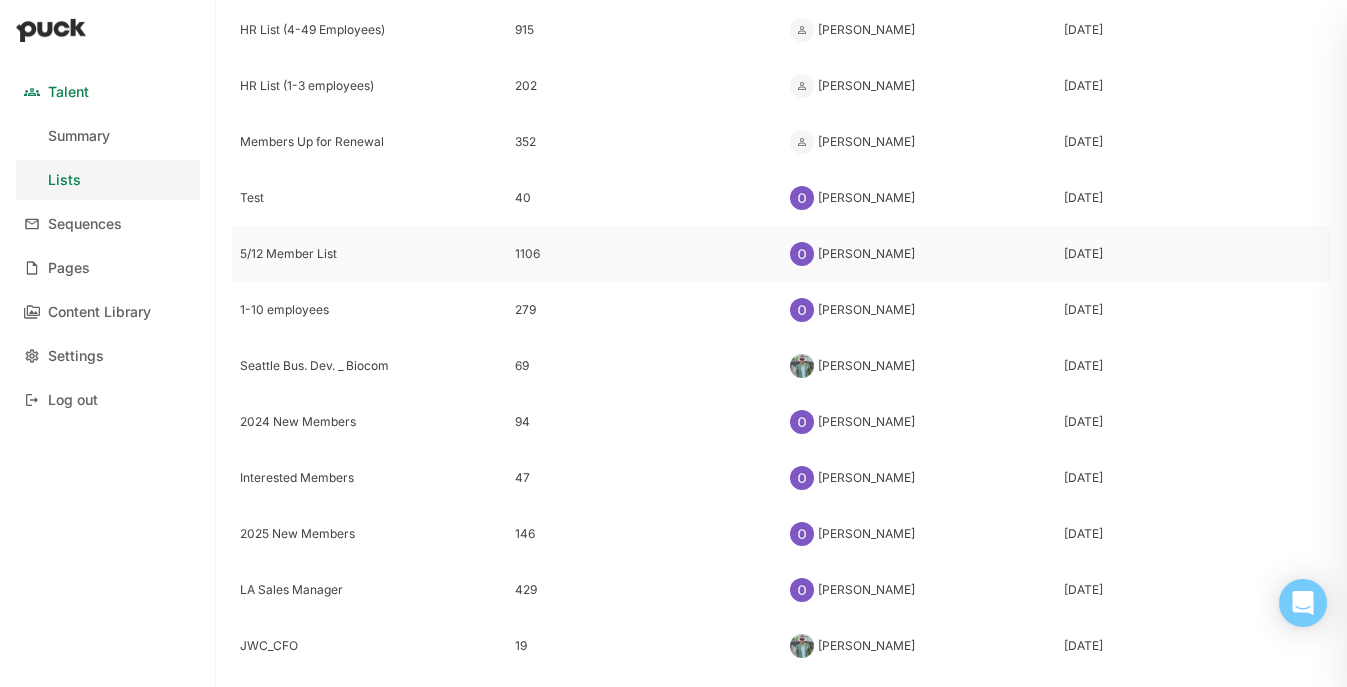 scroll, scrollTop: 207, scrollLeft: 0, axis: vertical 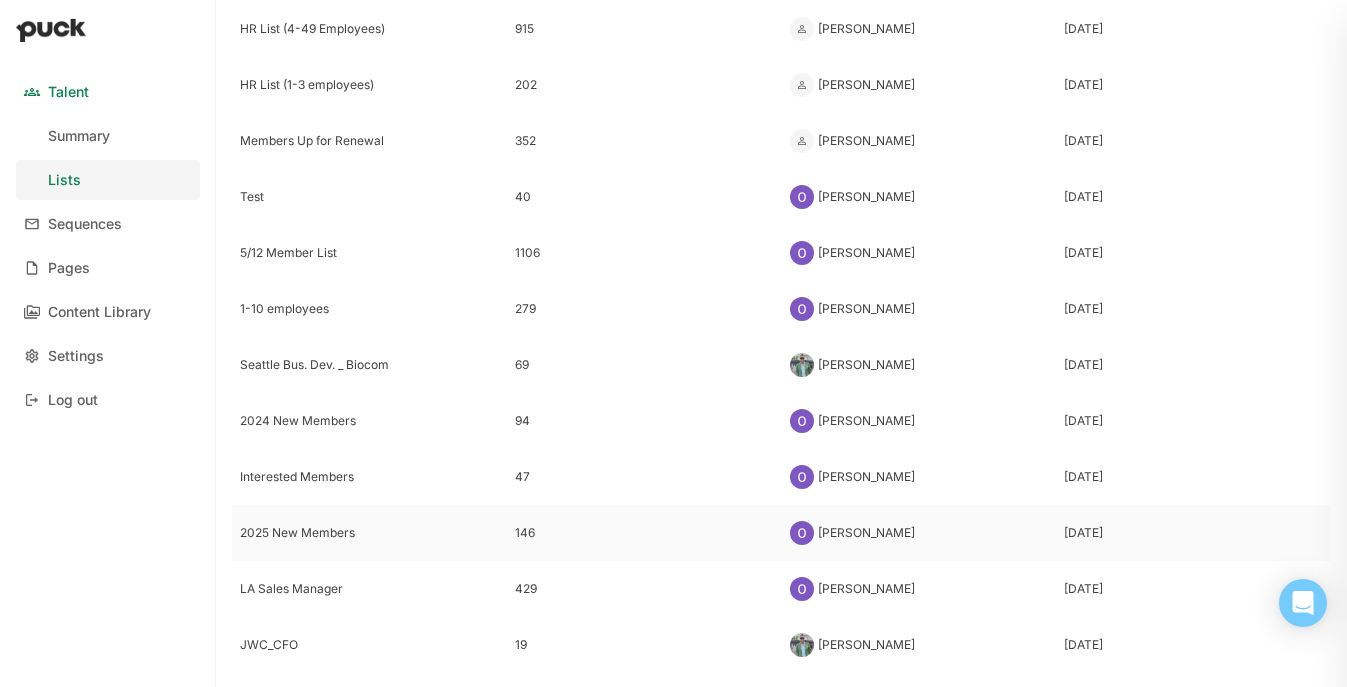 click on "2025 New Members" at bounding box center [369, 533] 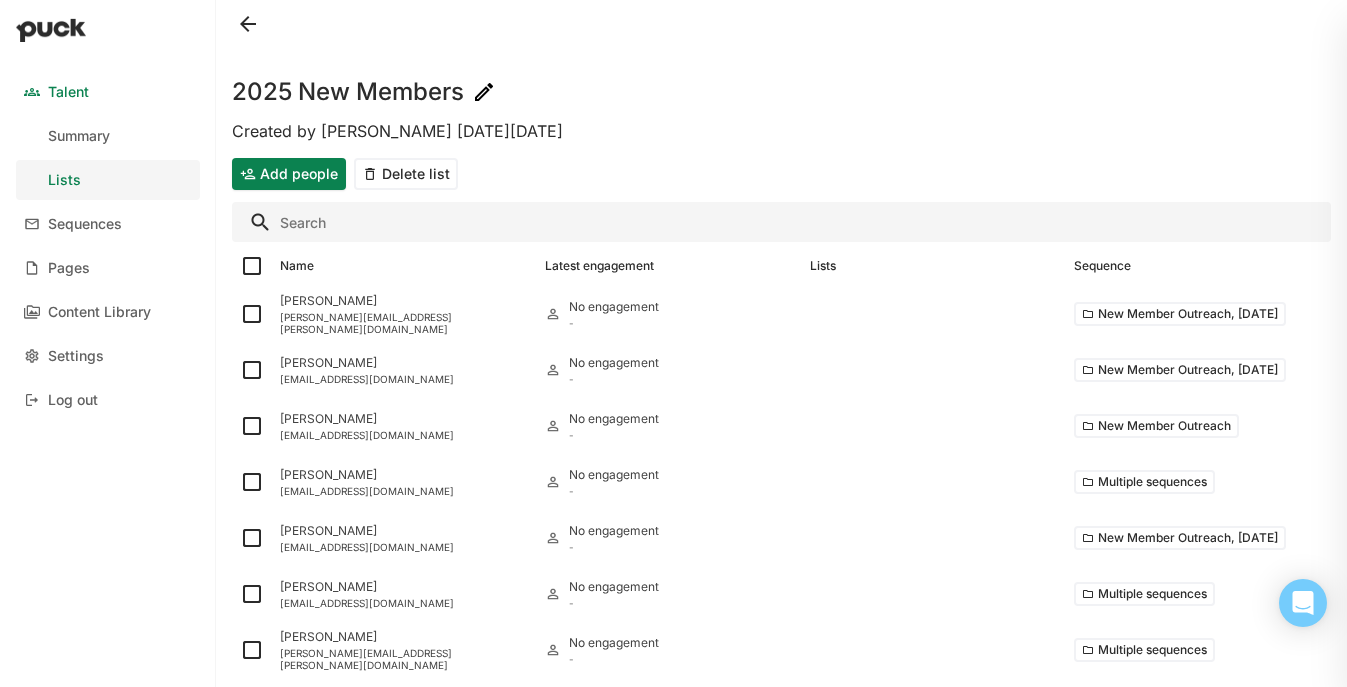 click on "Add people" at bounding box center [289, 174] 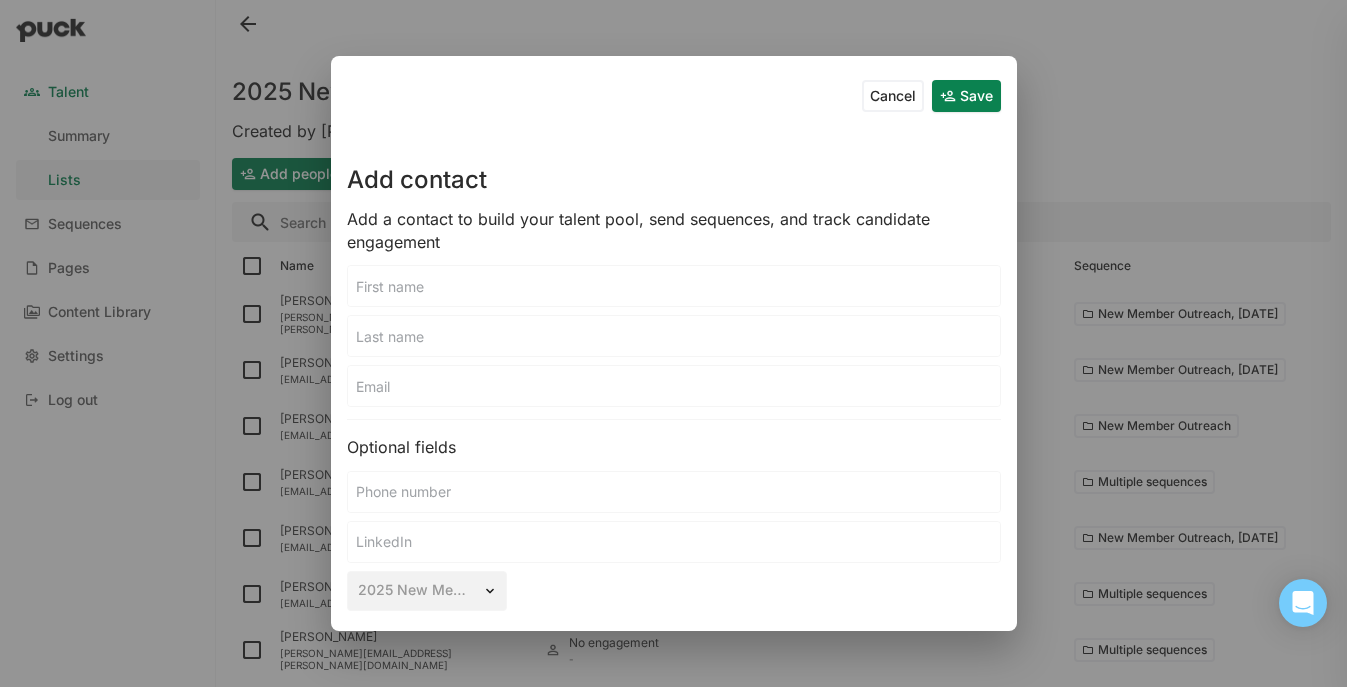 click on "Cancel Save Add contact Add a contact to build your talent pool, send sequences, and track candidate engagement Optional fields 2025 New Members" at bounding box center [674, 343] 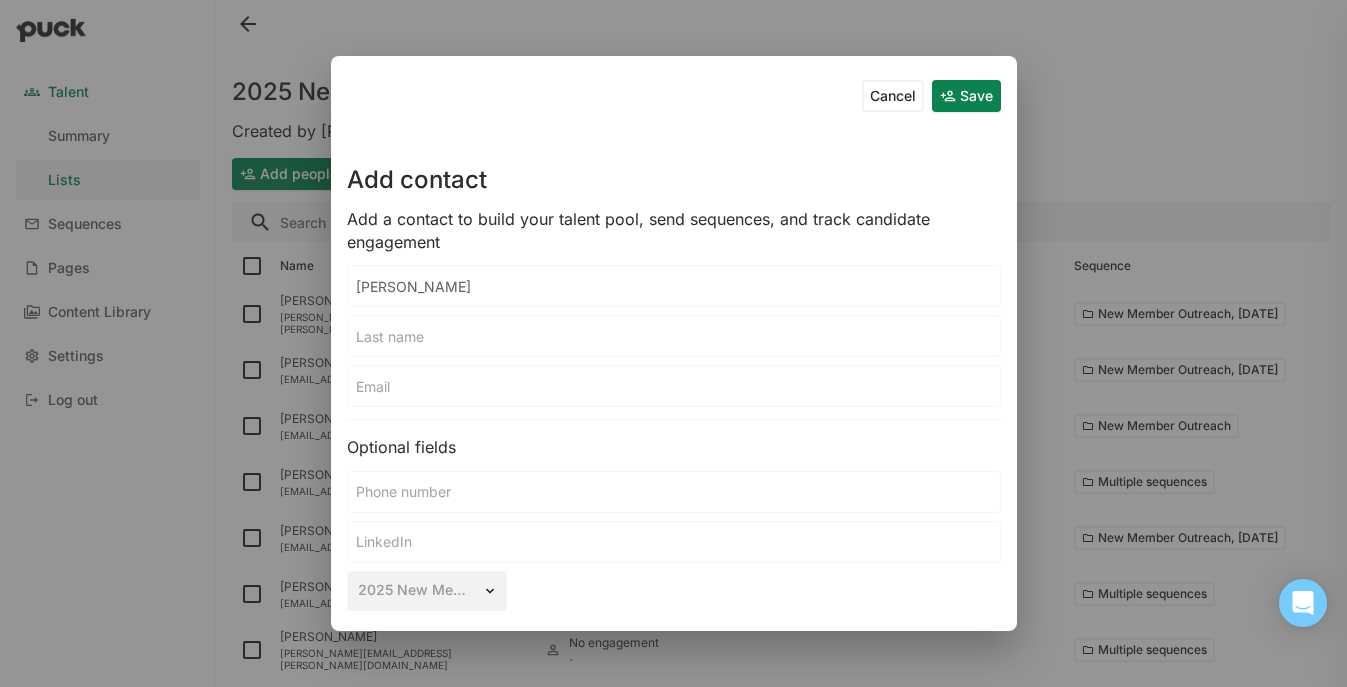 type on "Daniel" 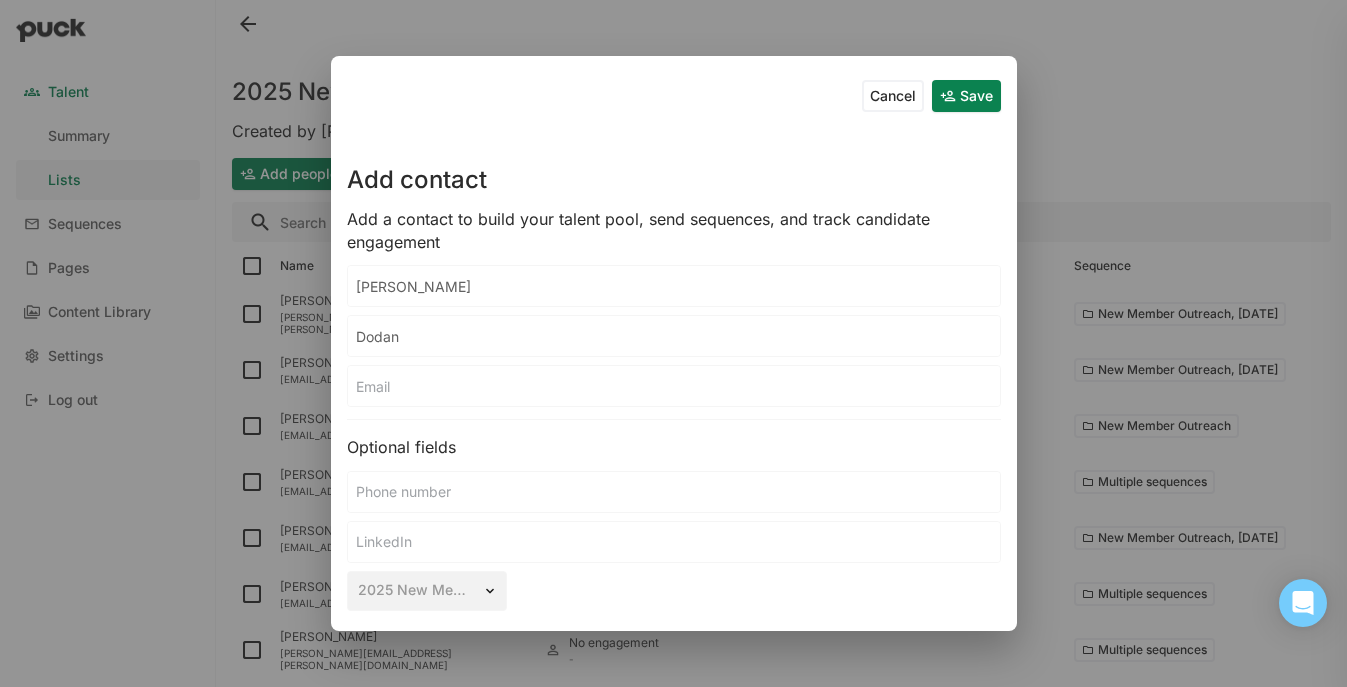 type on "Dodan" 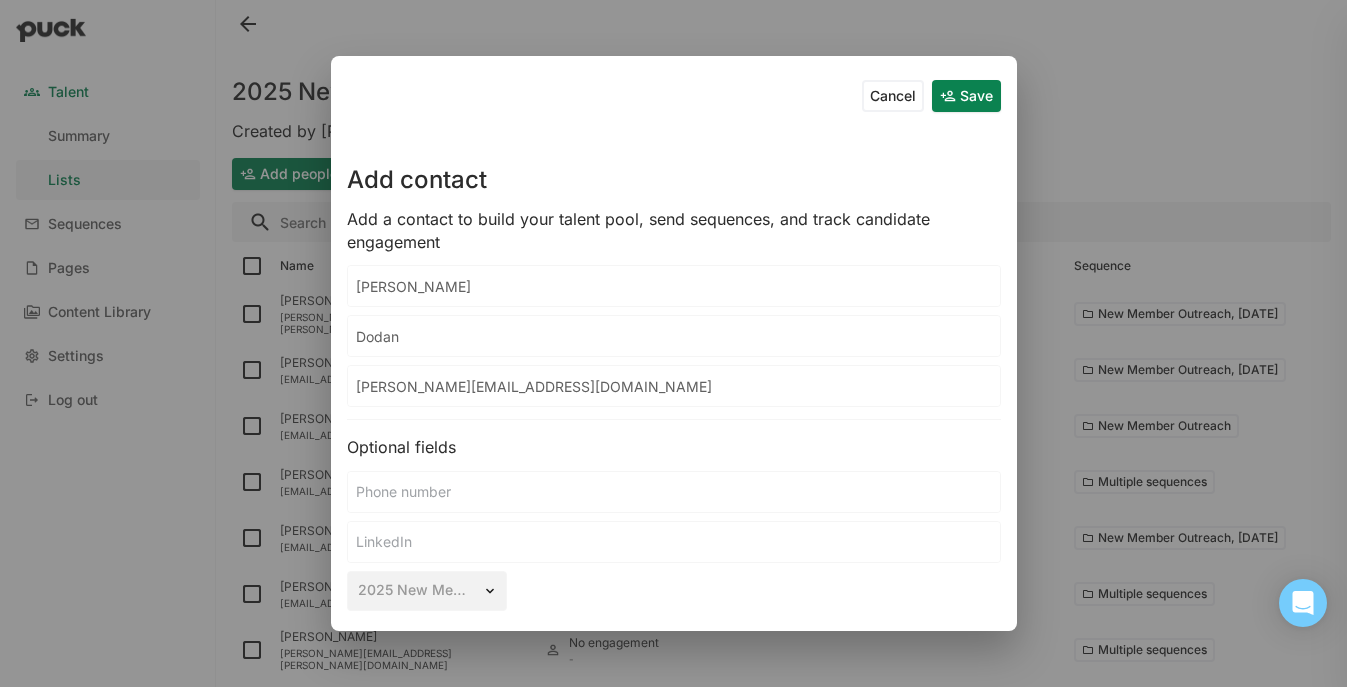 type on "daniel@celldel.com" 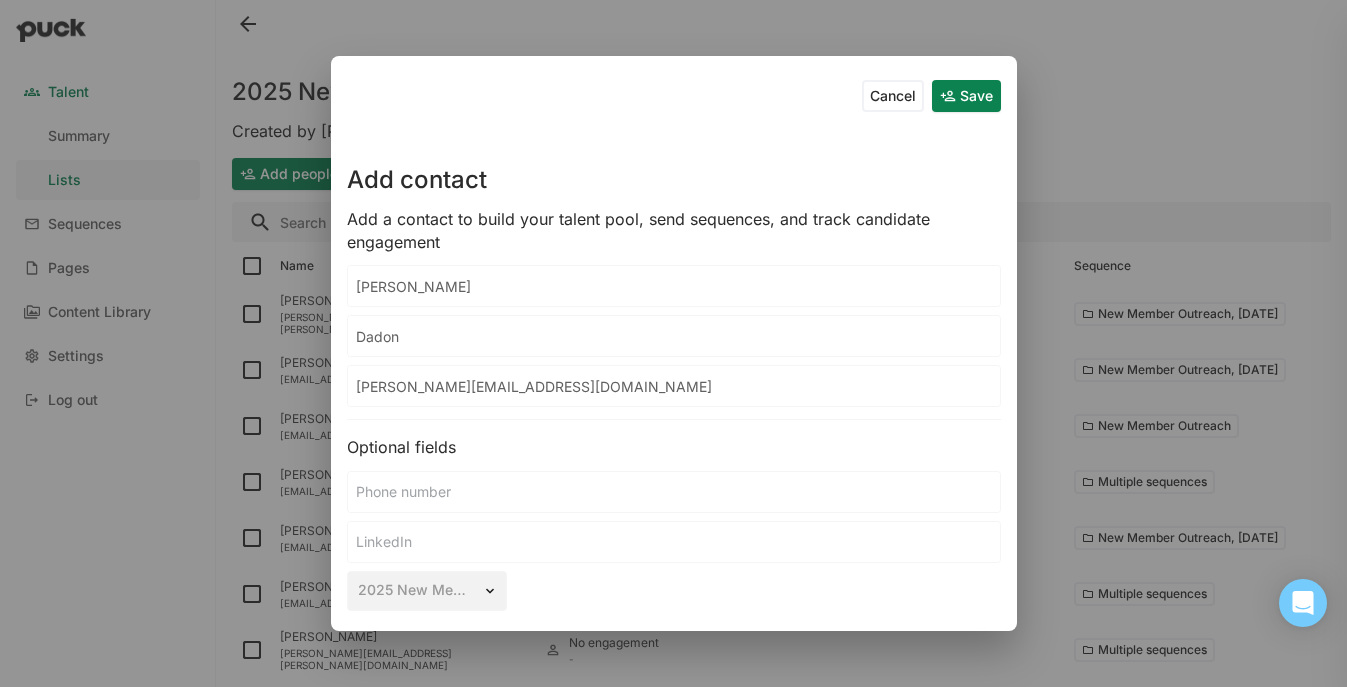 type on "Dadon" 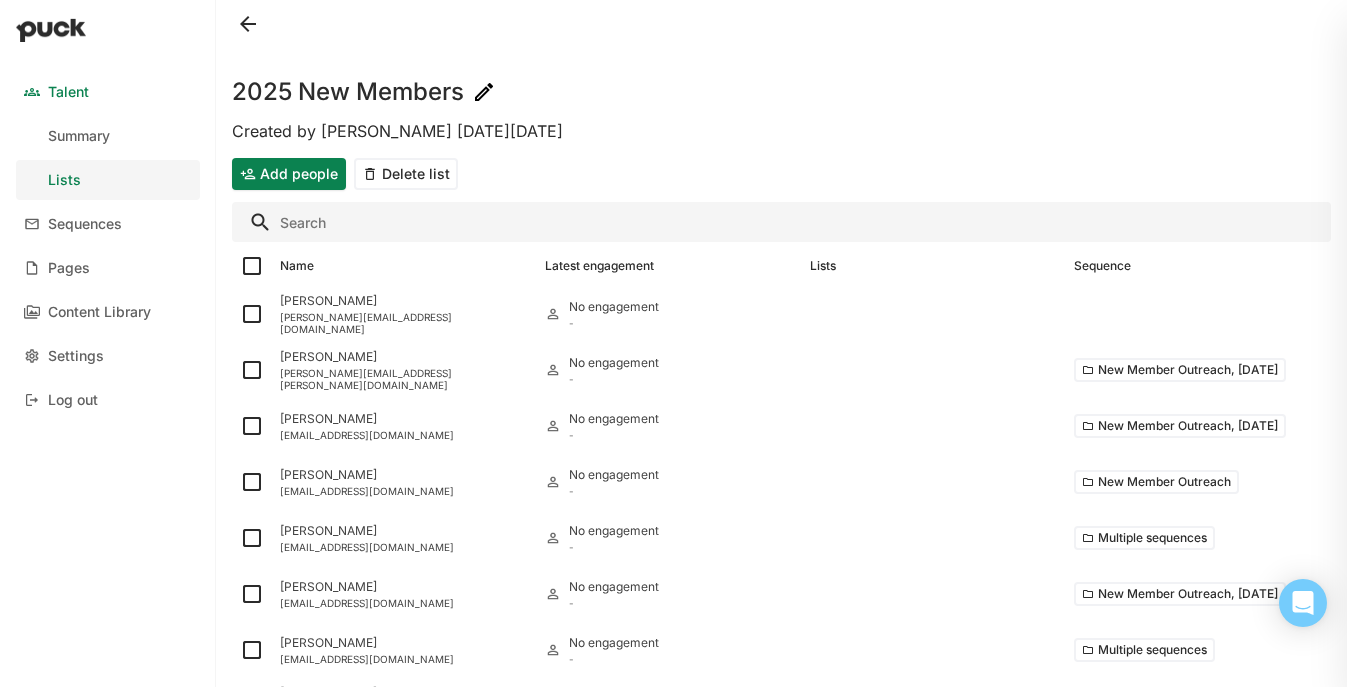 click on "Add people" at bounding box center [289, 174] 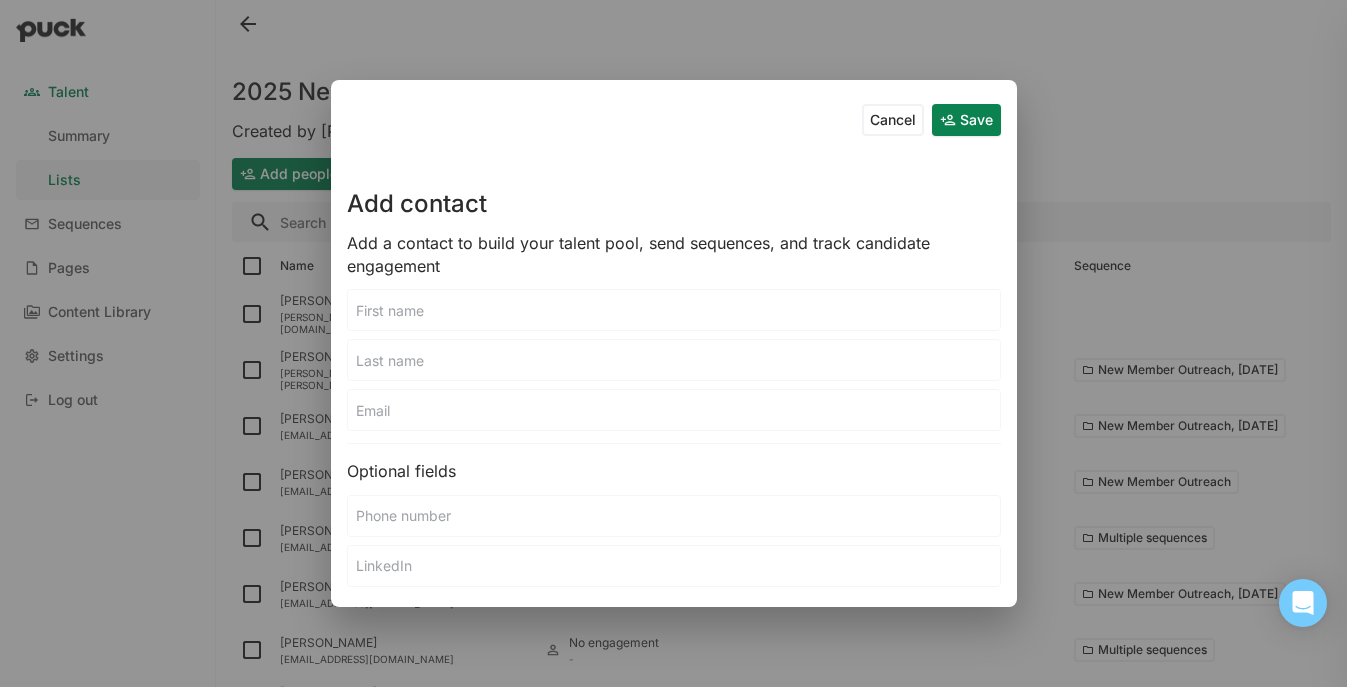 click at bounding box center (674, 310) 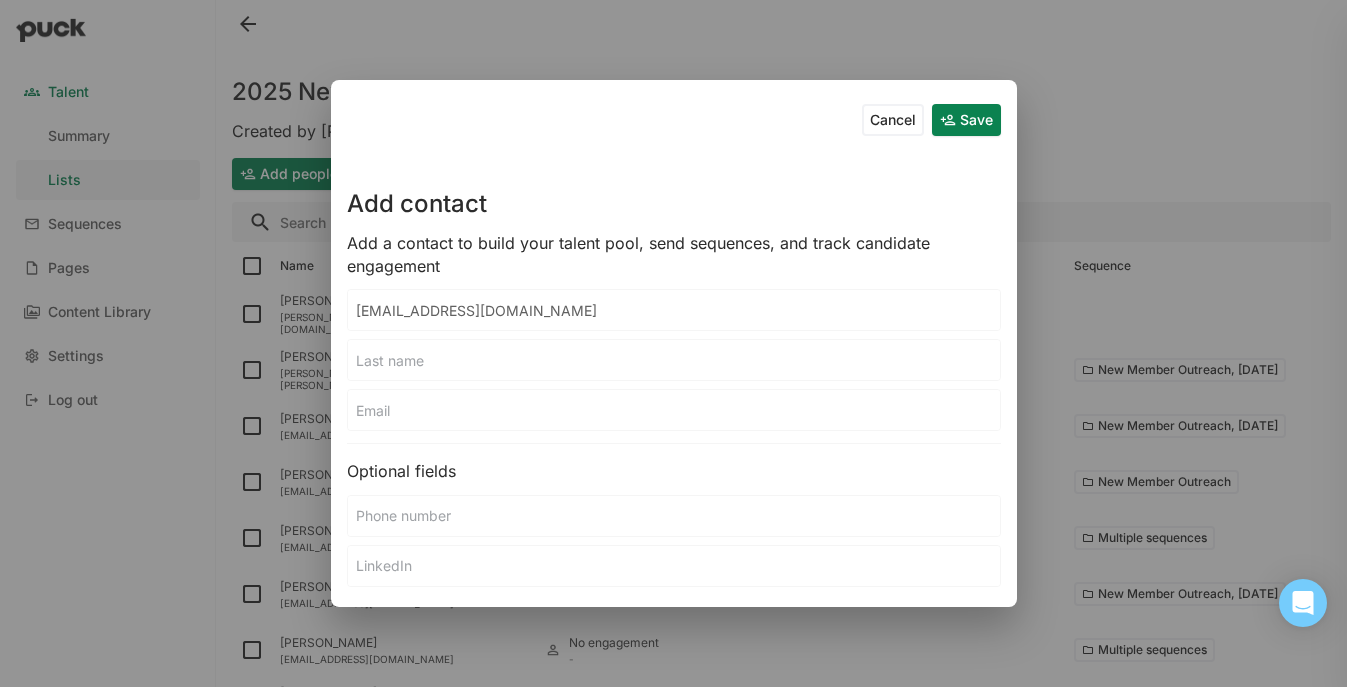 type on "tei@racerbio.com" 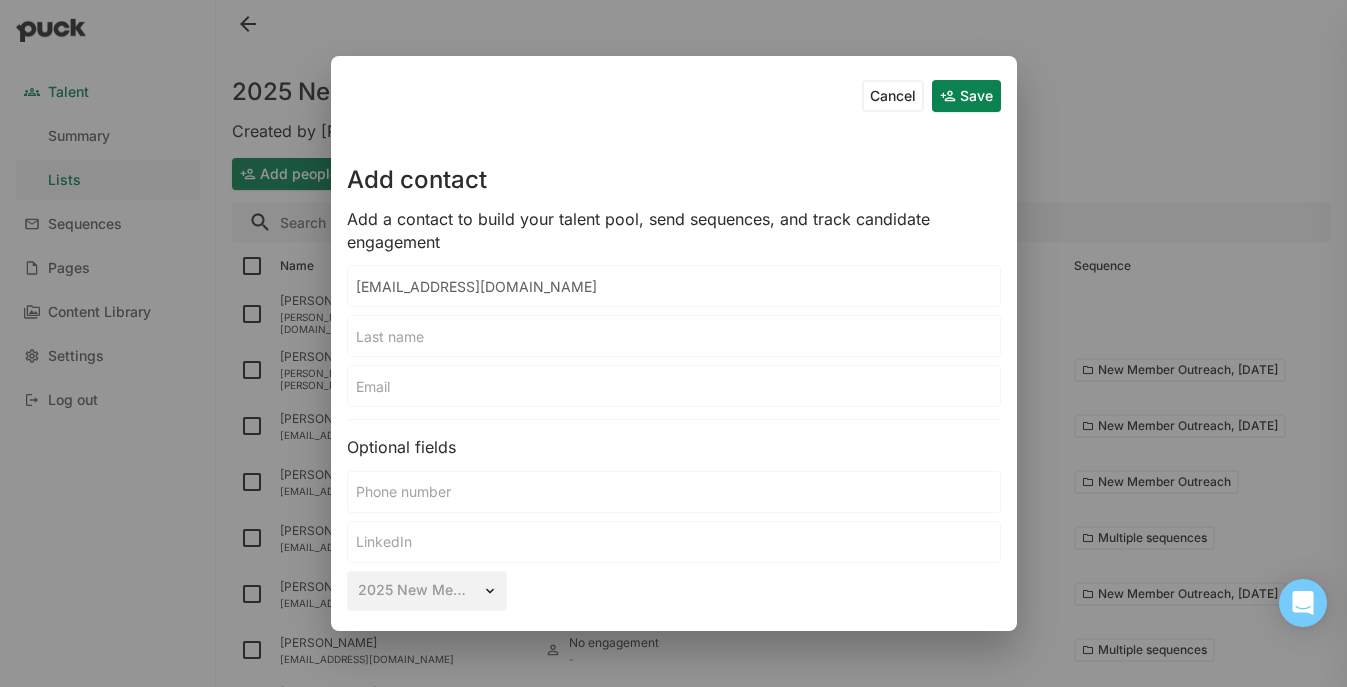 drag, startPoint x: 529, startPoint y: 309, endPoint x: 322, endPoint y: 308, distance: 207.00241 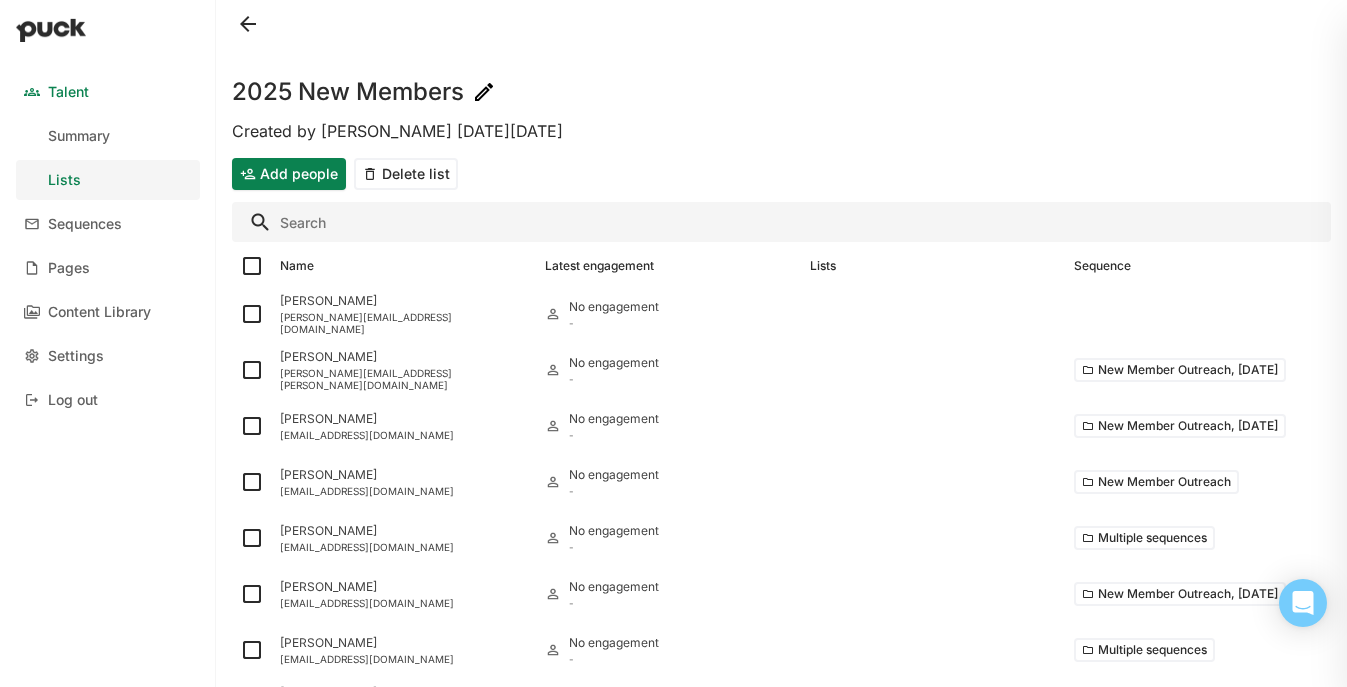 click on "Add people" at bounding box center (289, 174) 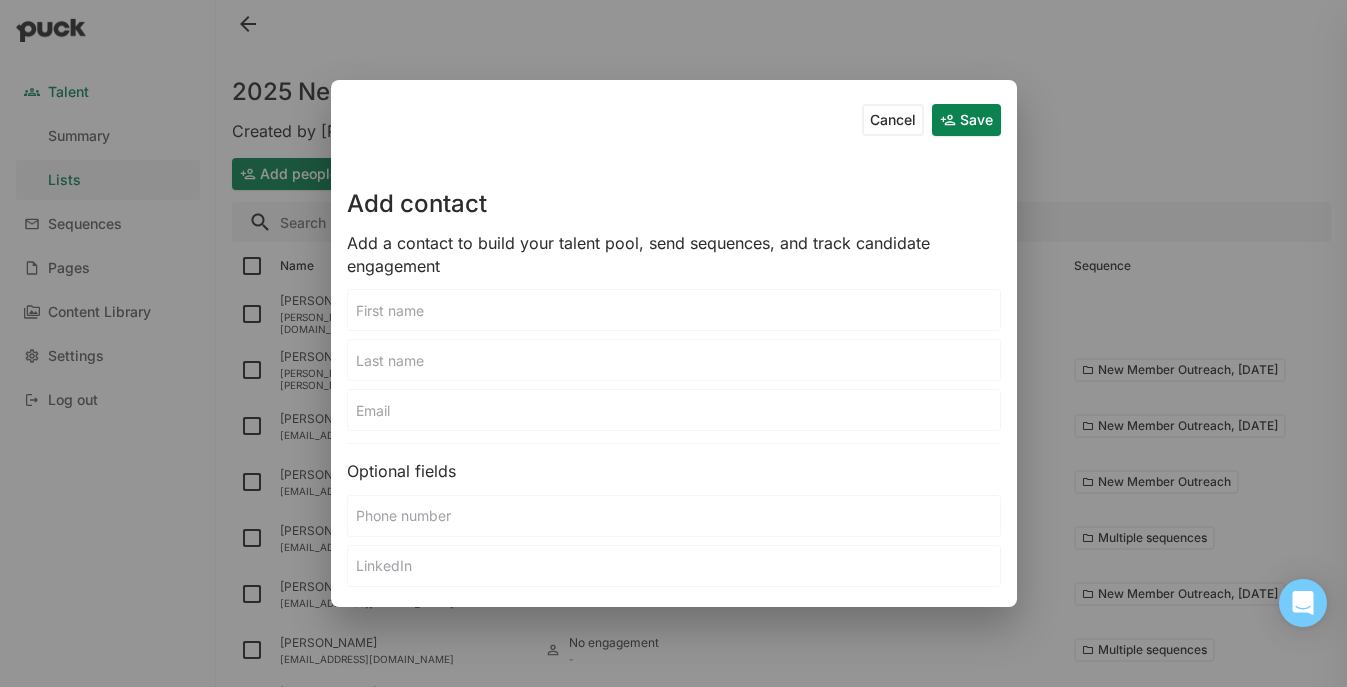 click at bounding box center [674, 310] 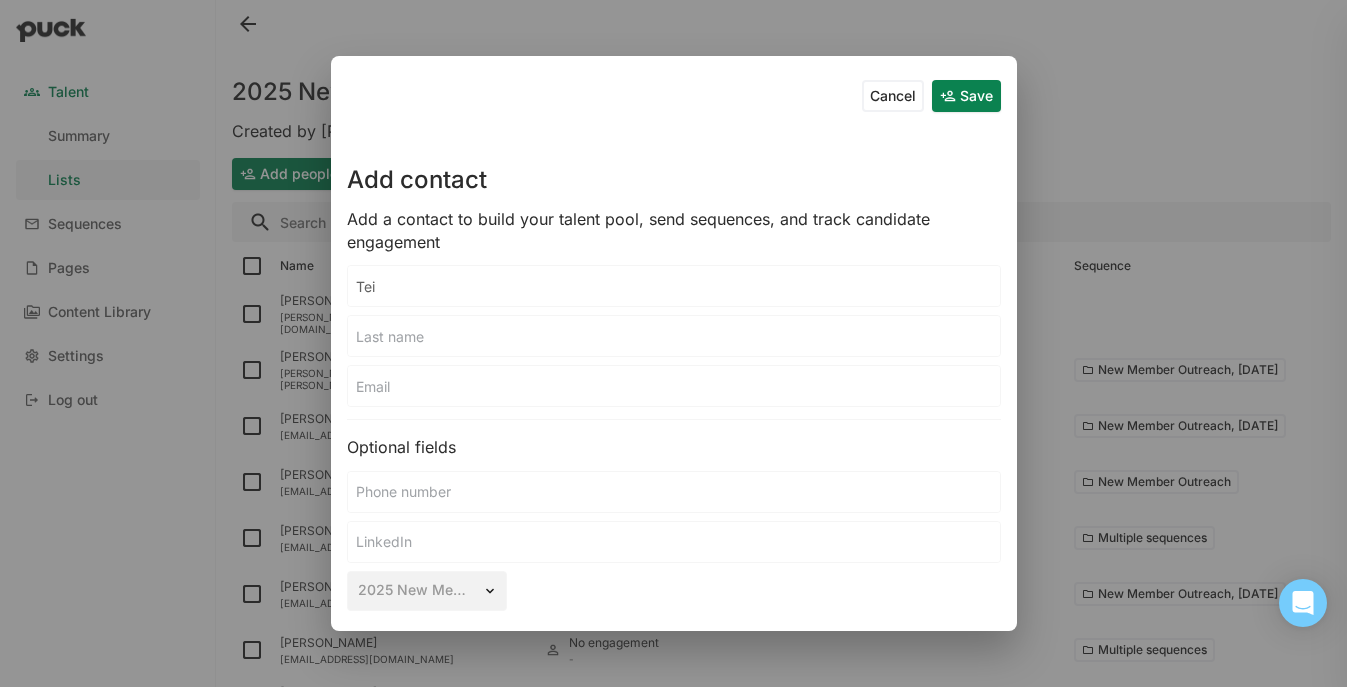 type on "Tei" 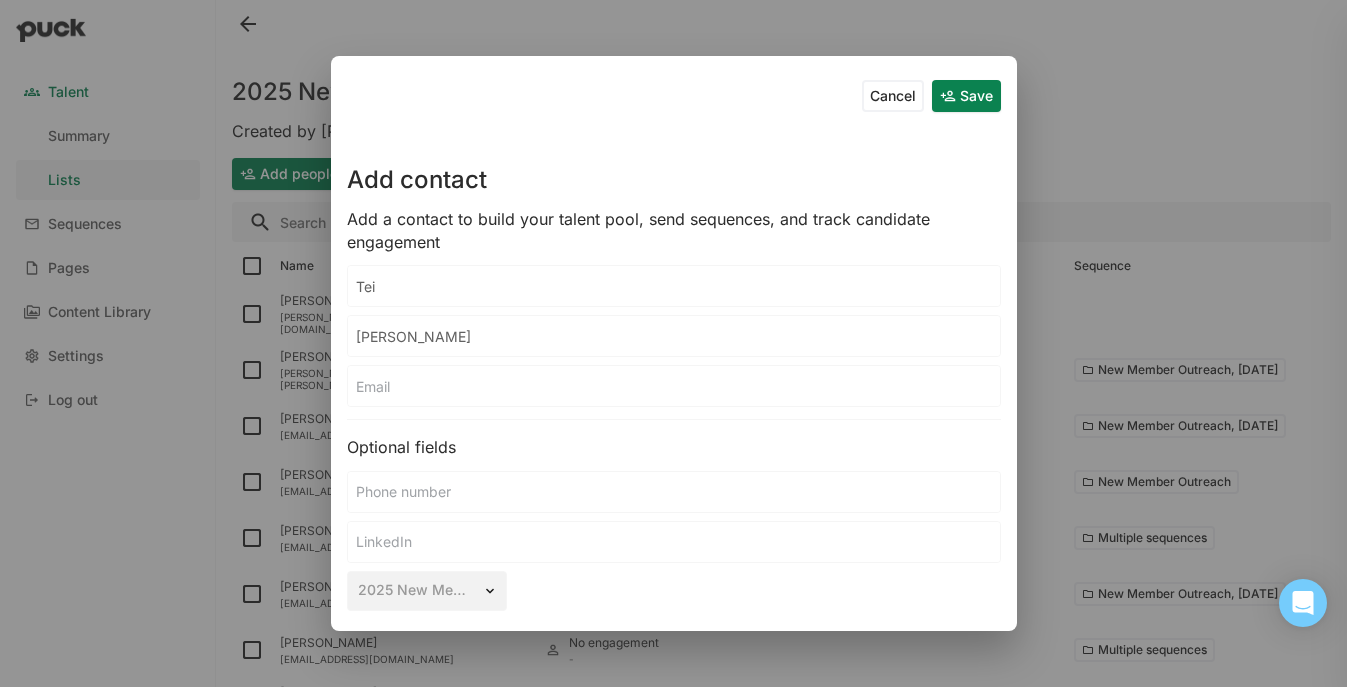 type on "Newman-Lehman" 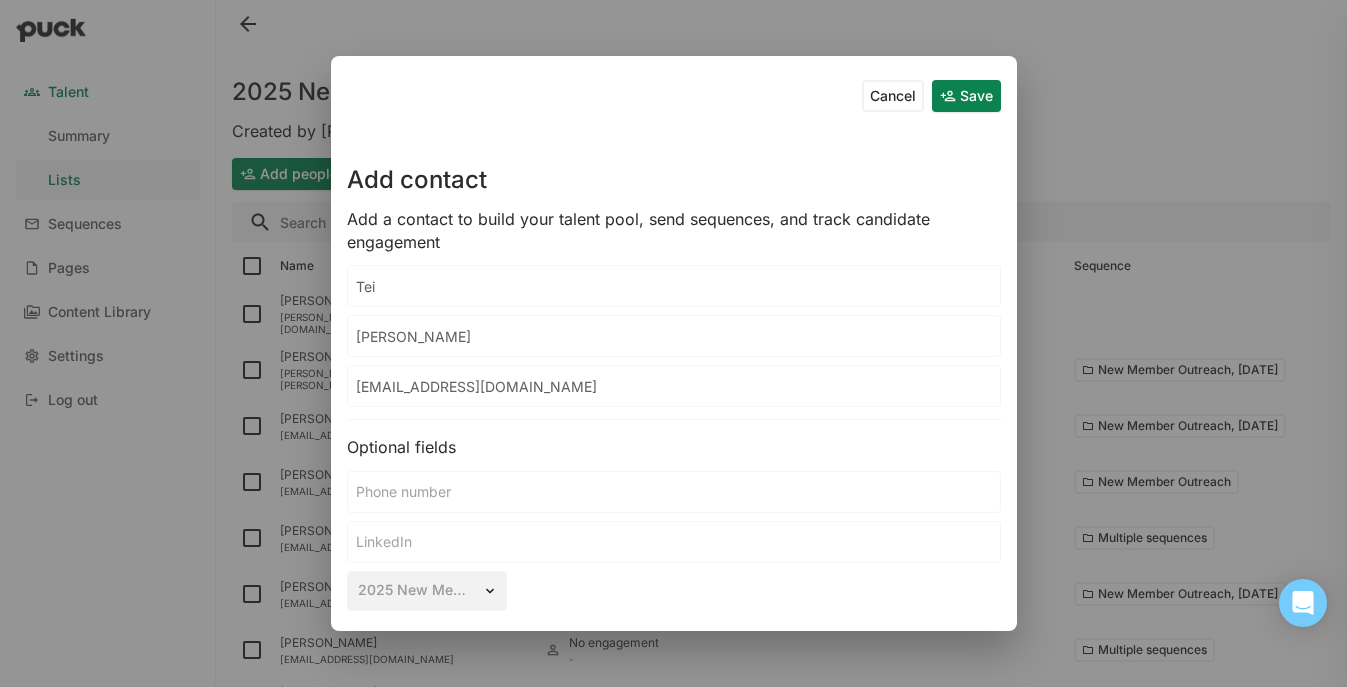 click on "Save" at bounding box center [966, 96] 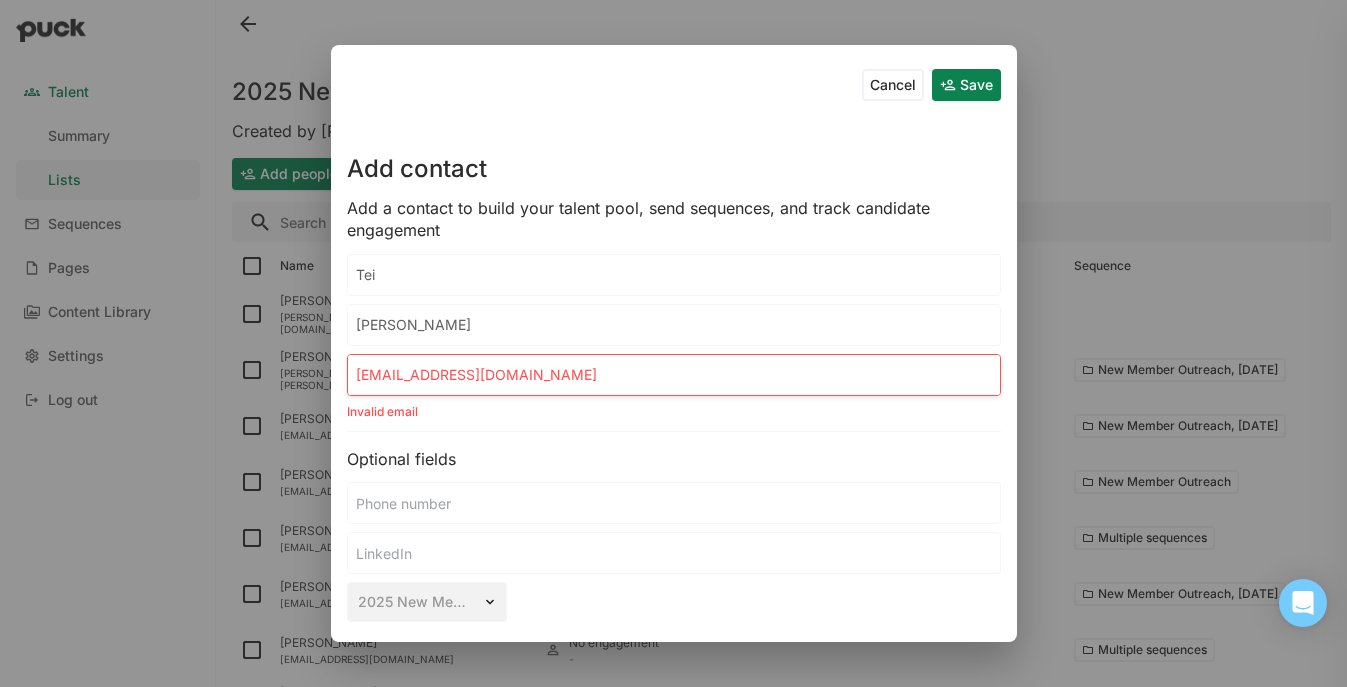click on "tei@racerbio.com" at bounding box center [674, 375] 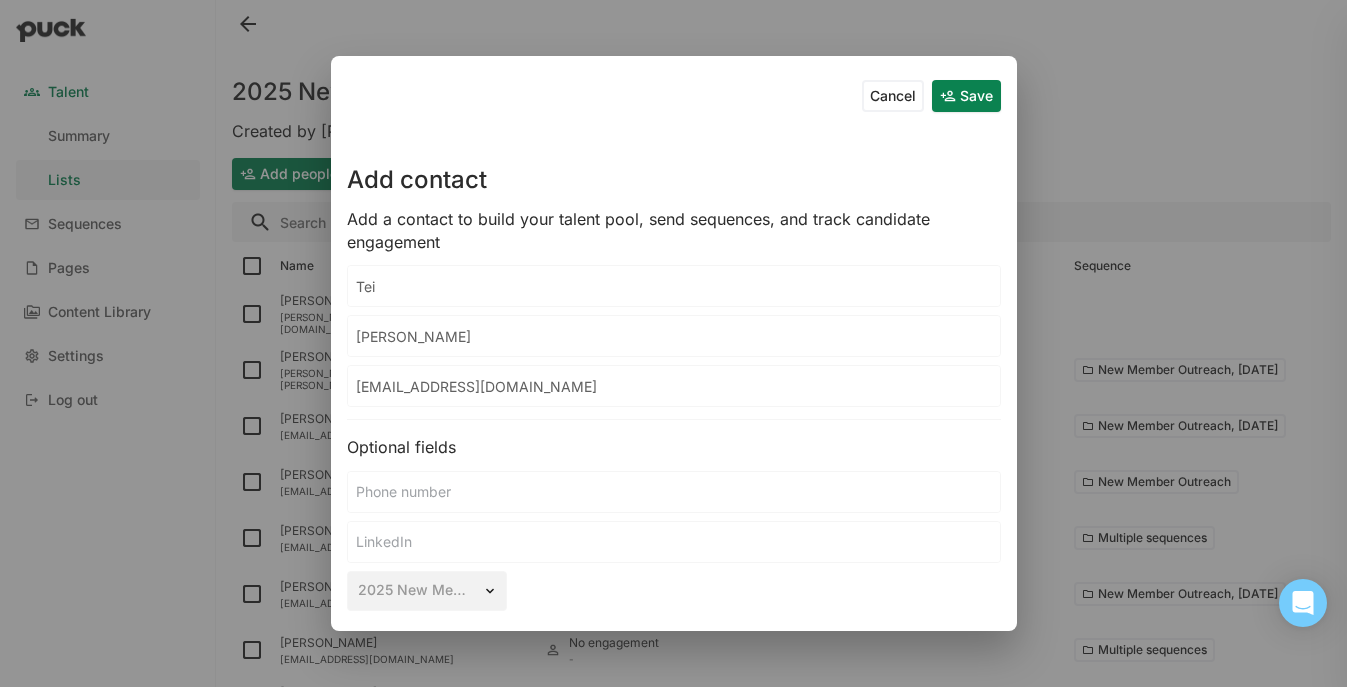 type on "tei@racerbio.com" 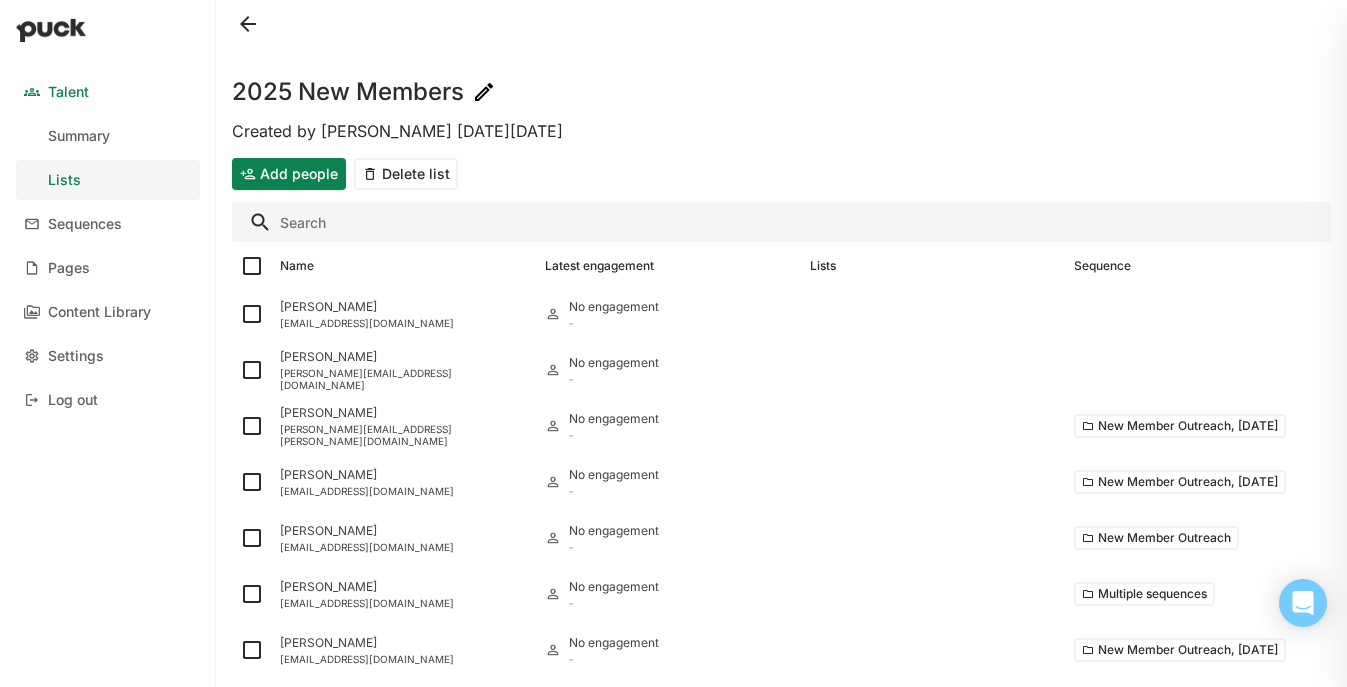 click on "Add people" at bounding box center (289, 174) 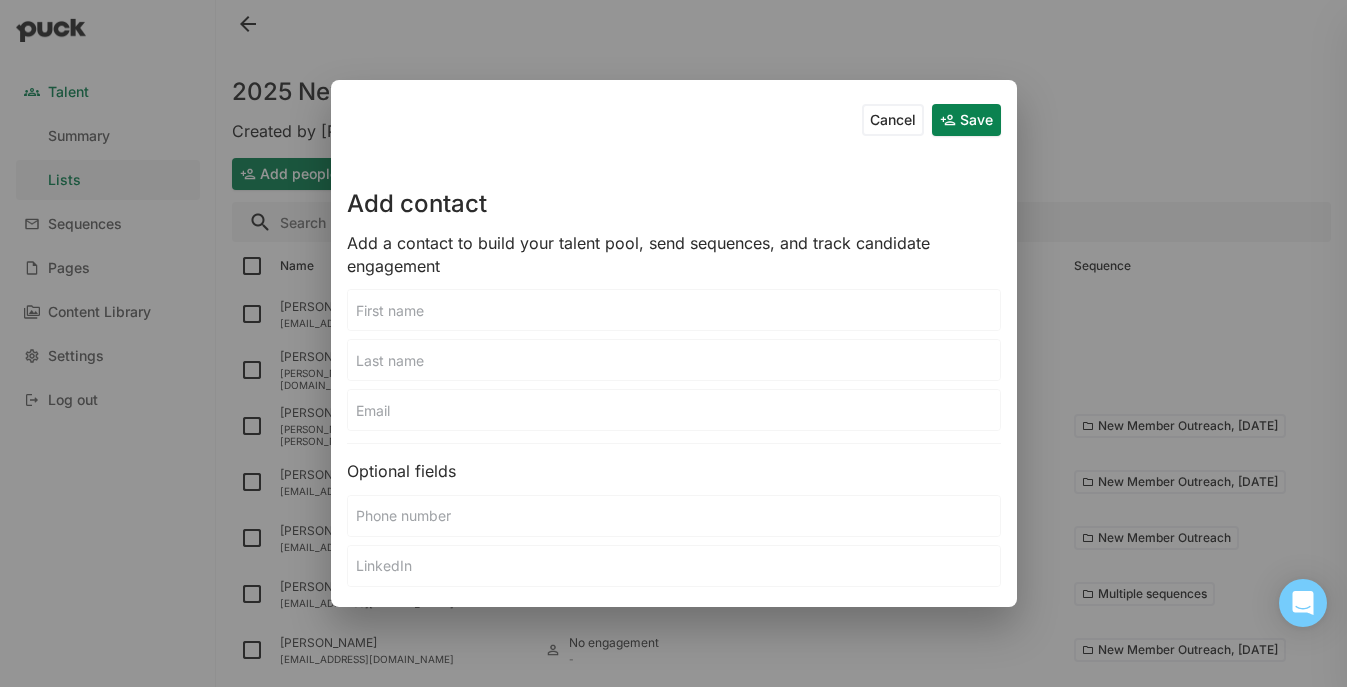 click at bounding box center [674, 310] 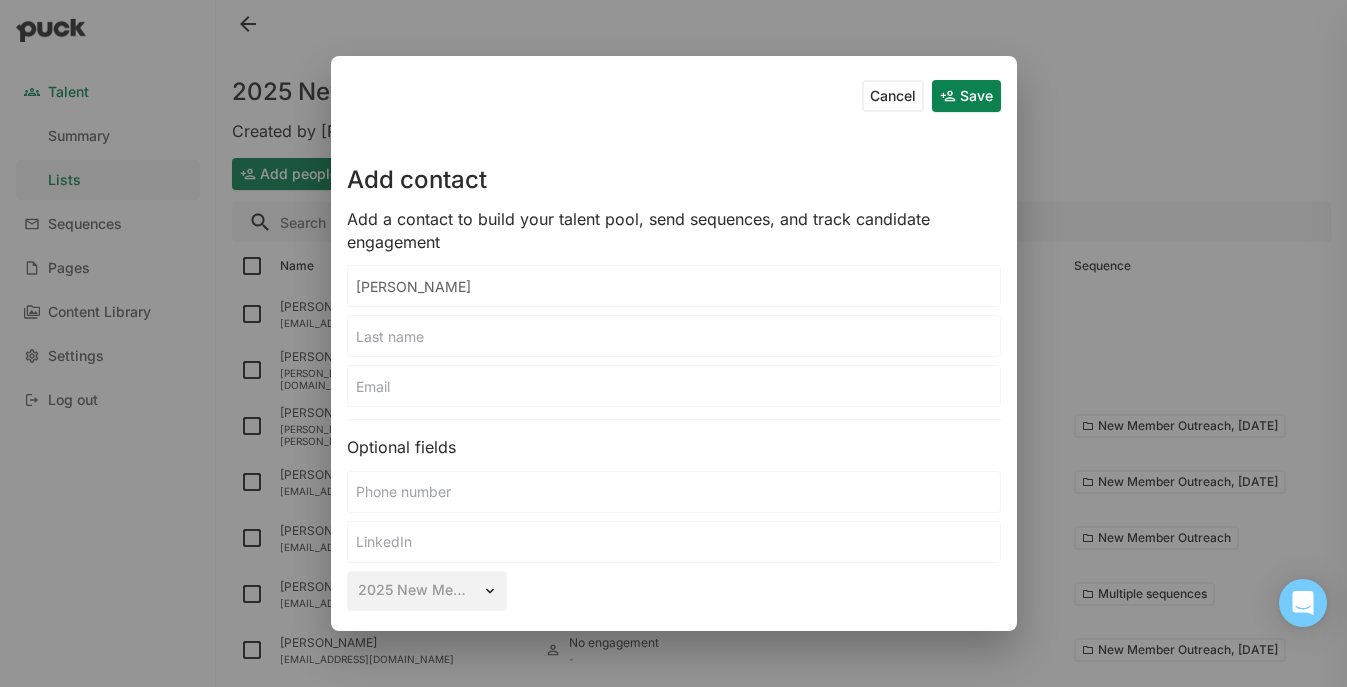type on "Kyle" 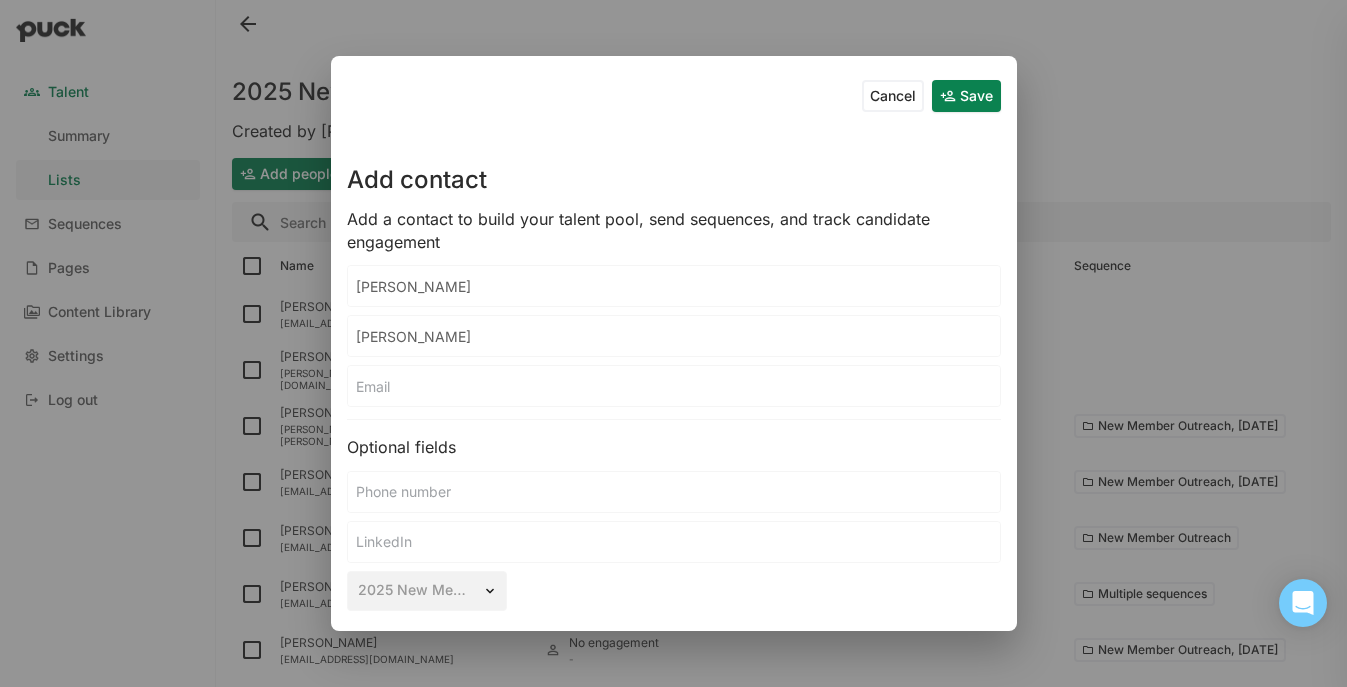 type on "Weddington" 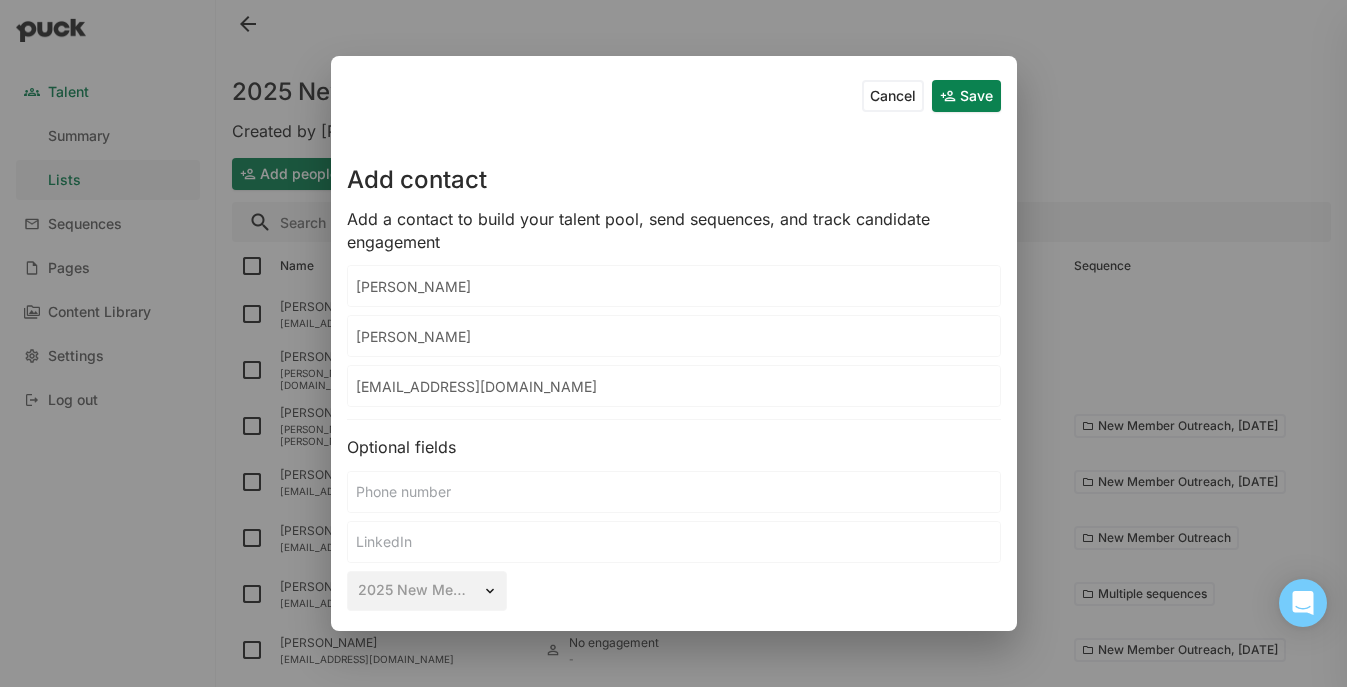 type on "kylew@unioncity.org" 